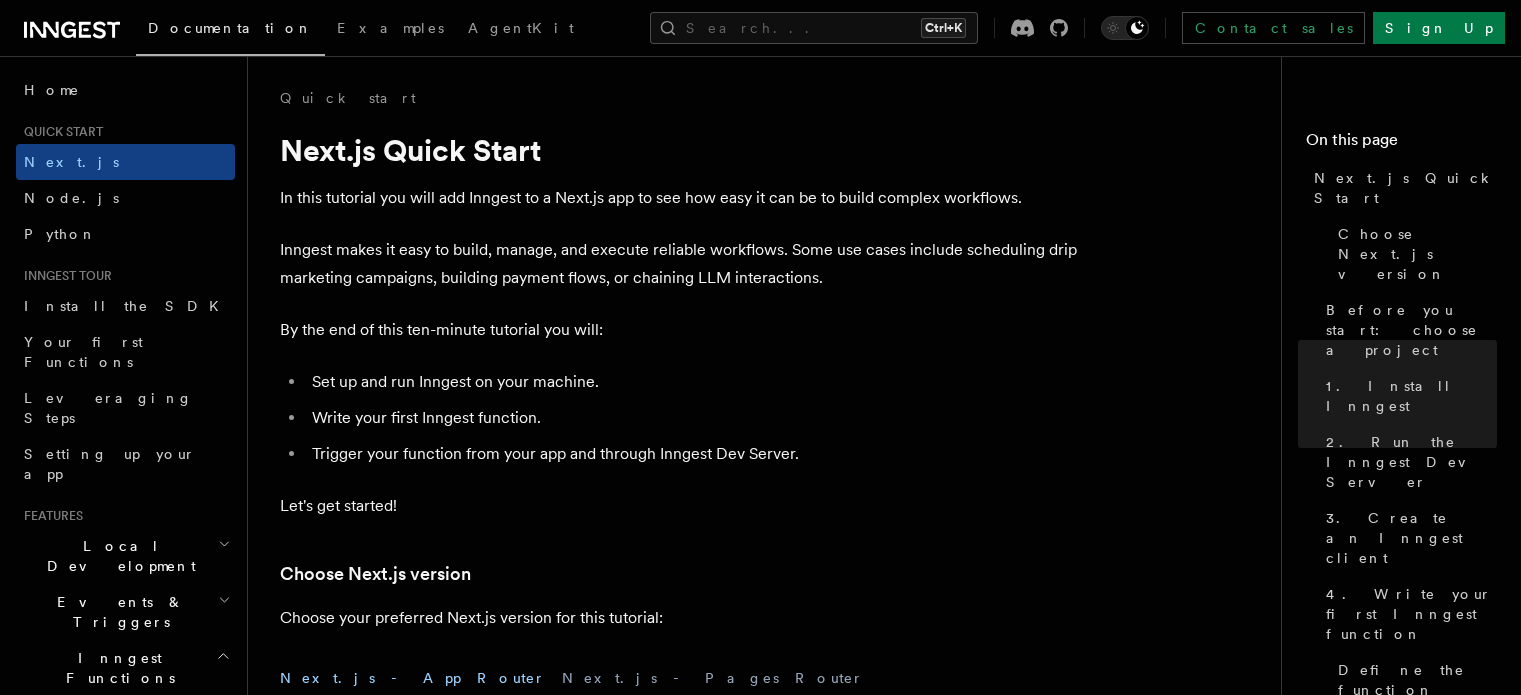 scroll, scrollTop: 3200, scrollLeft: 0, axis: vertical 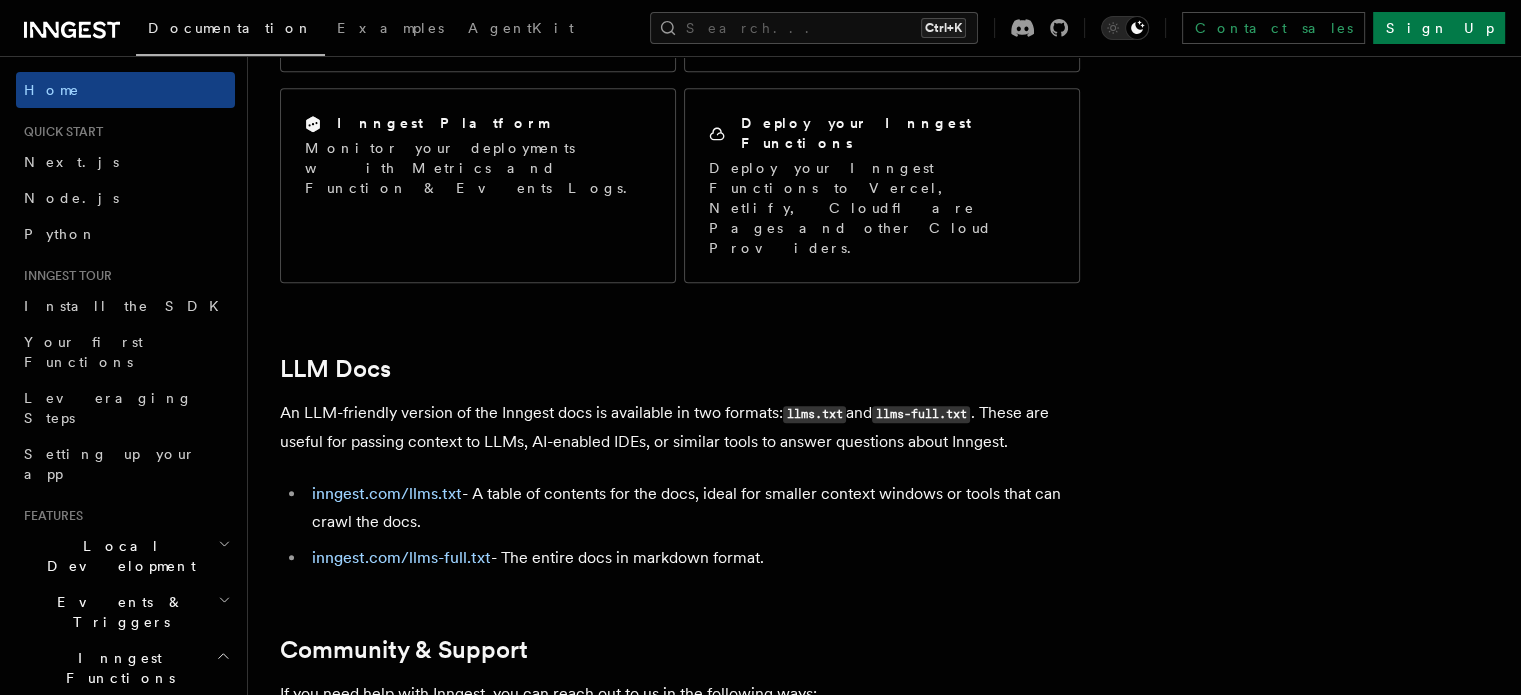 click 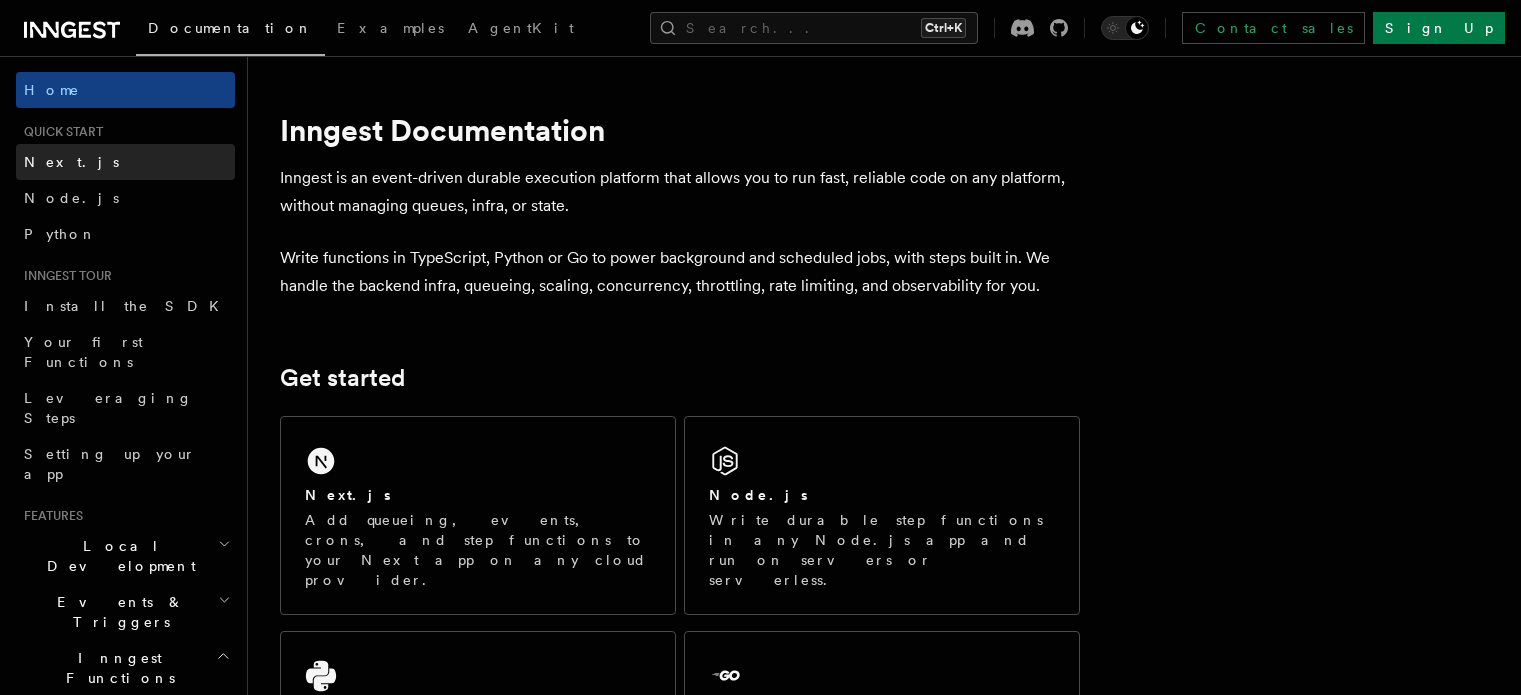 scroll, scrollTop: 0, scrollLeft: 0, axis: both 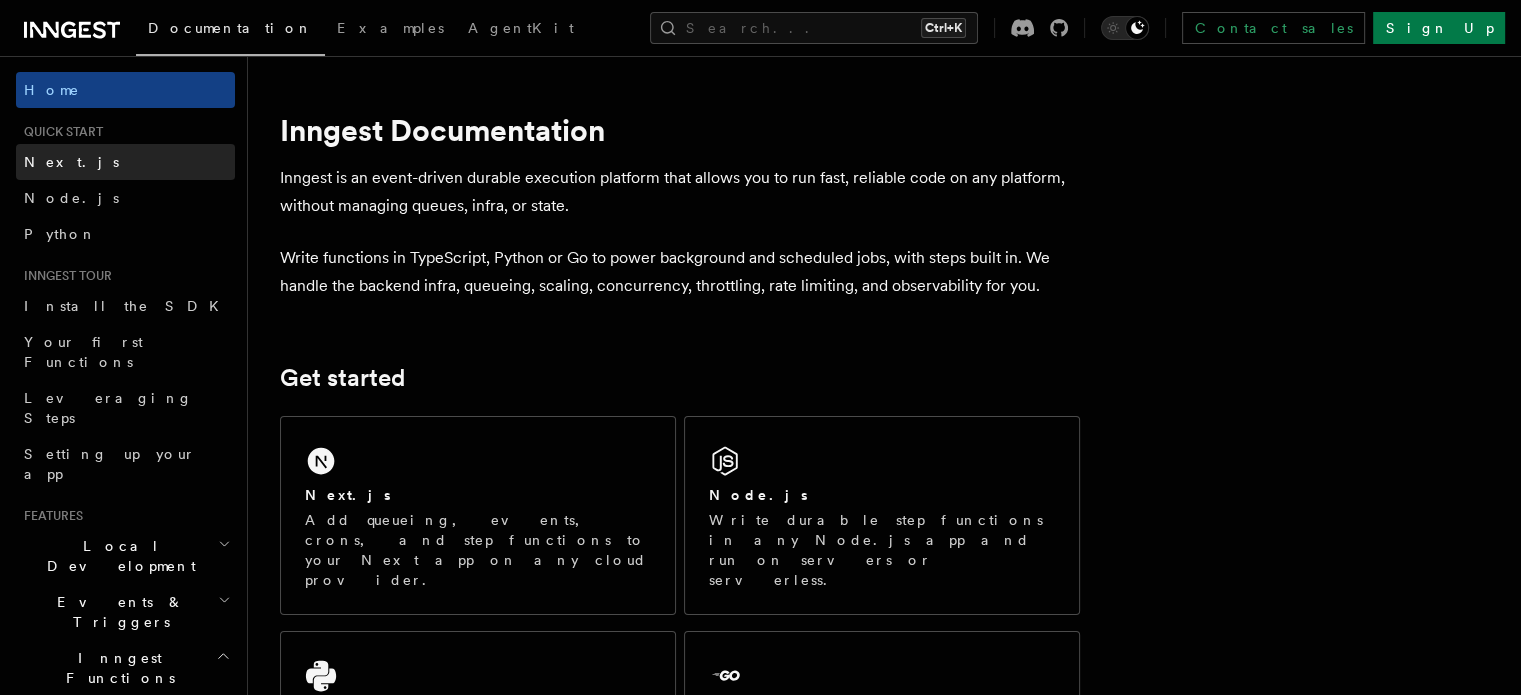 click on "Next.js" at bounding box center (71, 162) 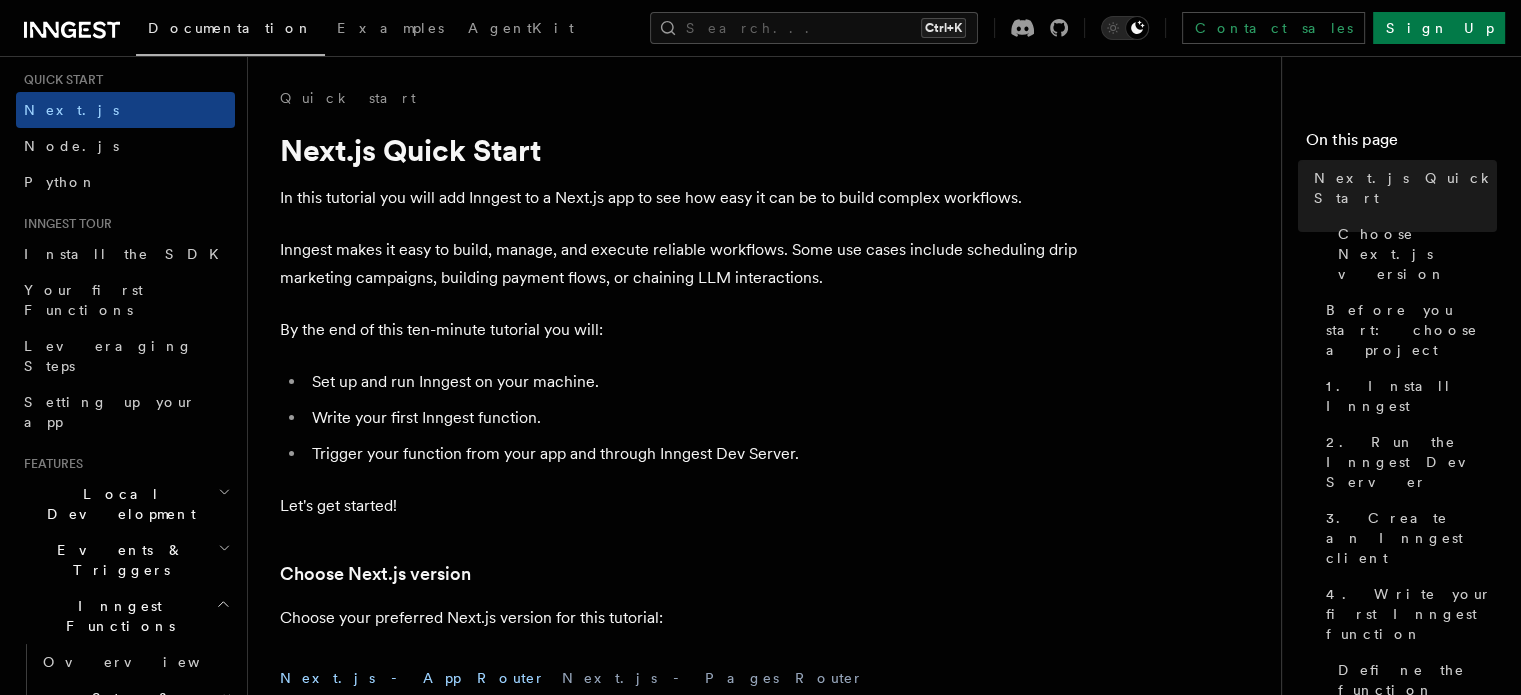 scroll, scrollTop: 100, scrollLeft: 0, axis: vertical 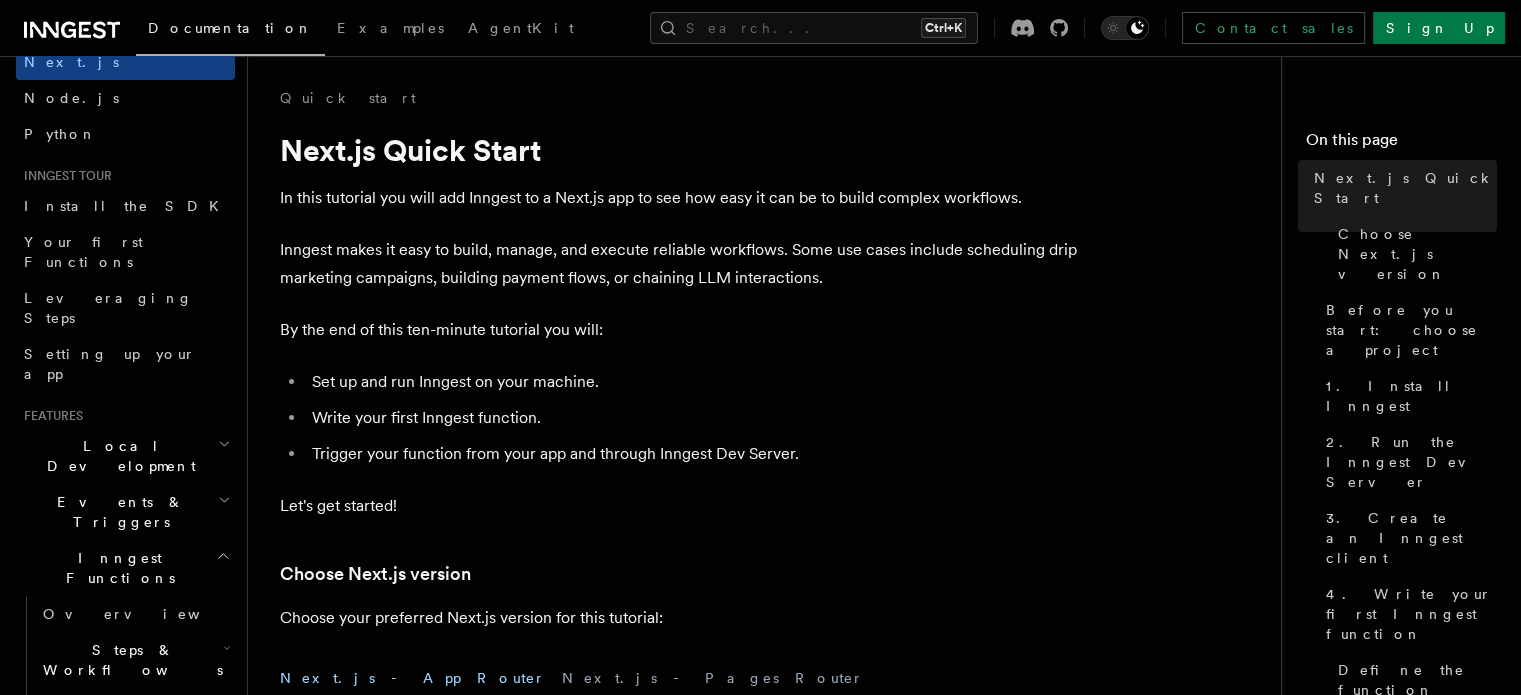 click on "Local Development" at bounding box center [125, 456] 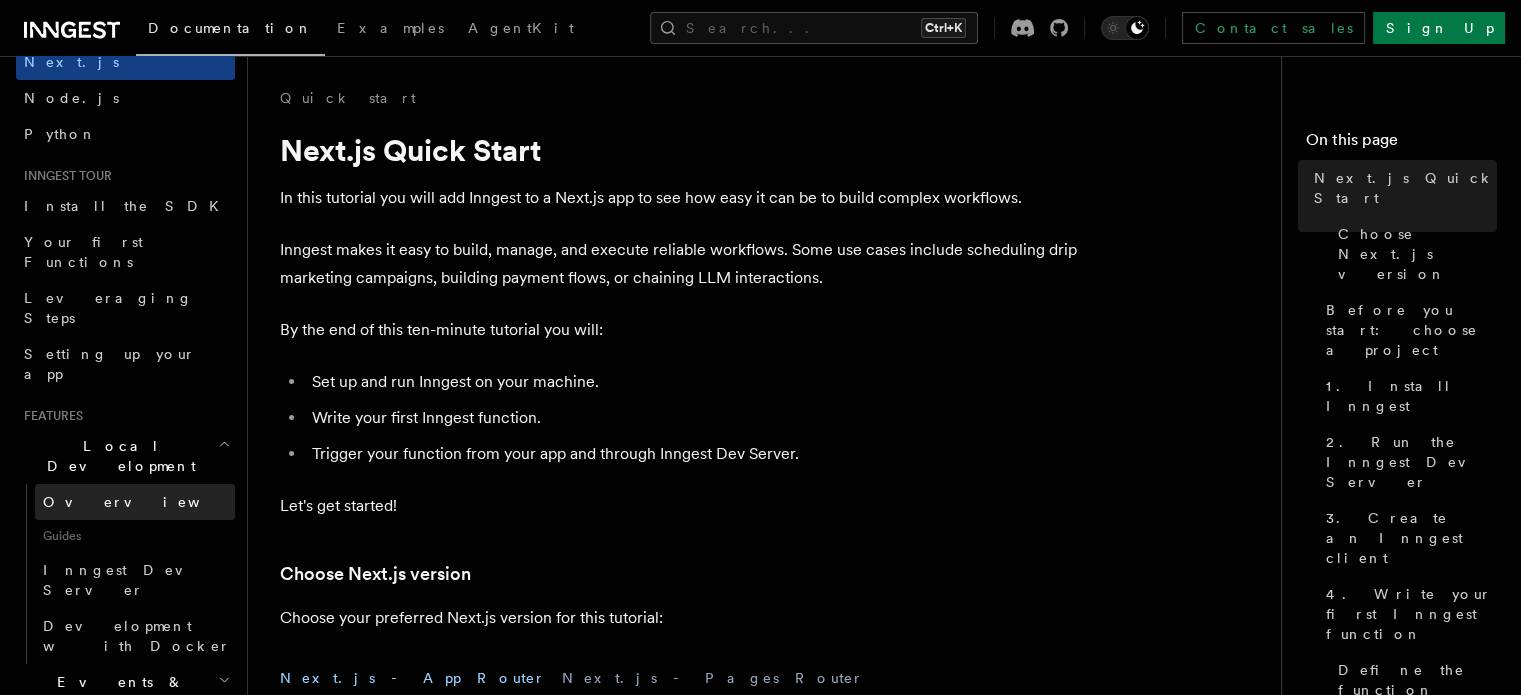 click on "Overview" at bounding box center [146, 502] 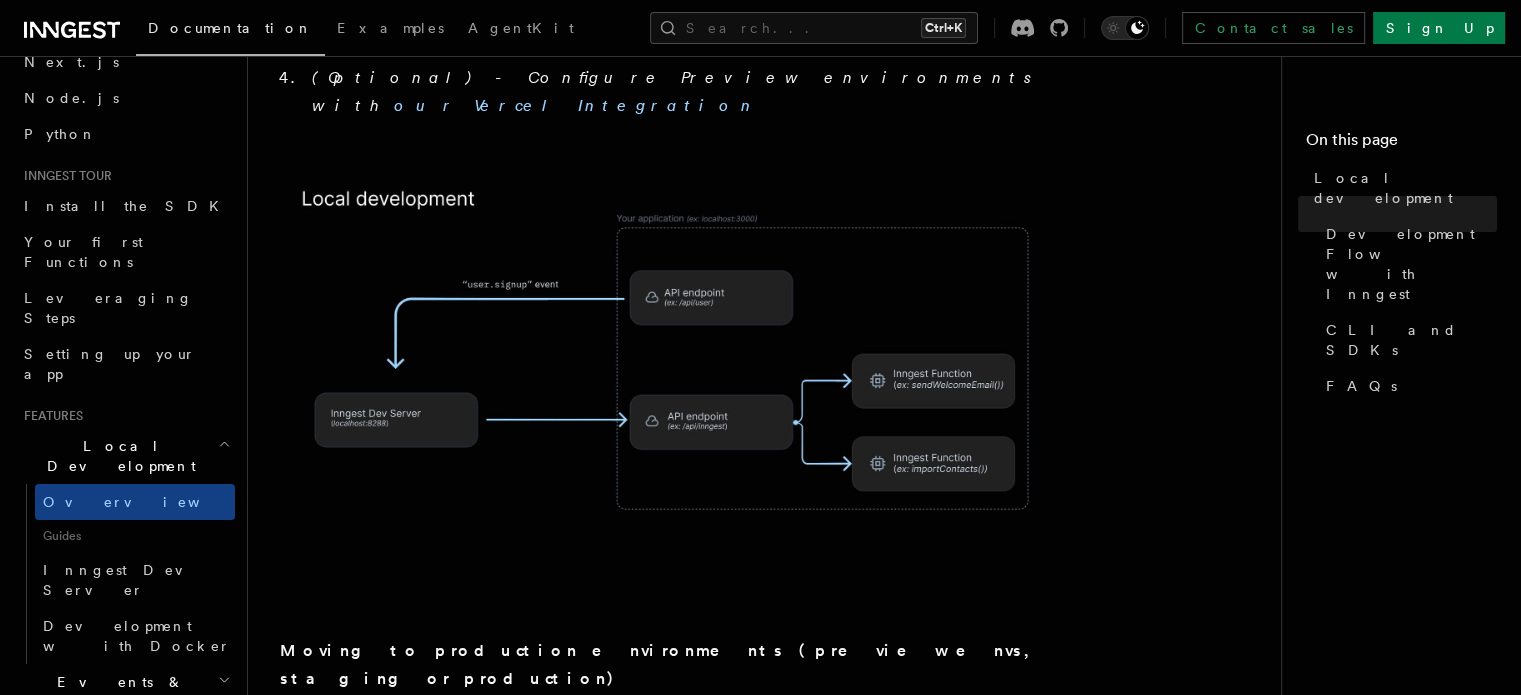 scroll, scrollTop: 1500, scrollLeft: 0, axis: vertical 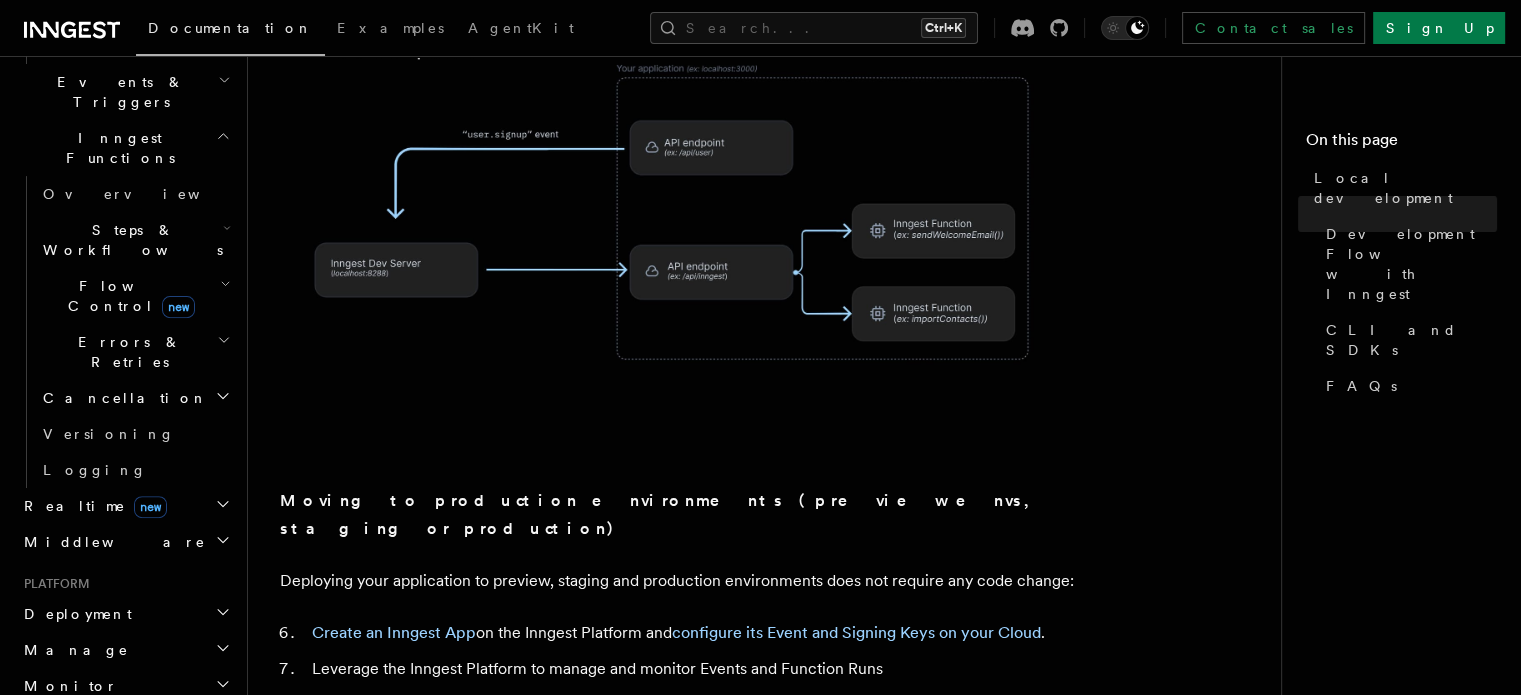 click on "Manage" at bounding box center (125, 650) 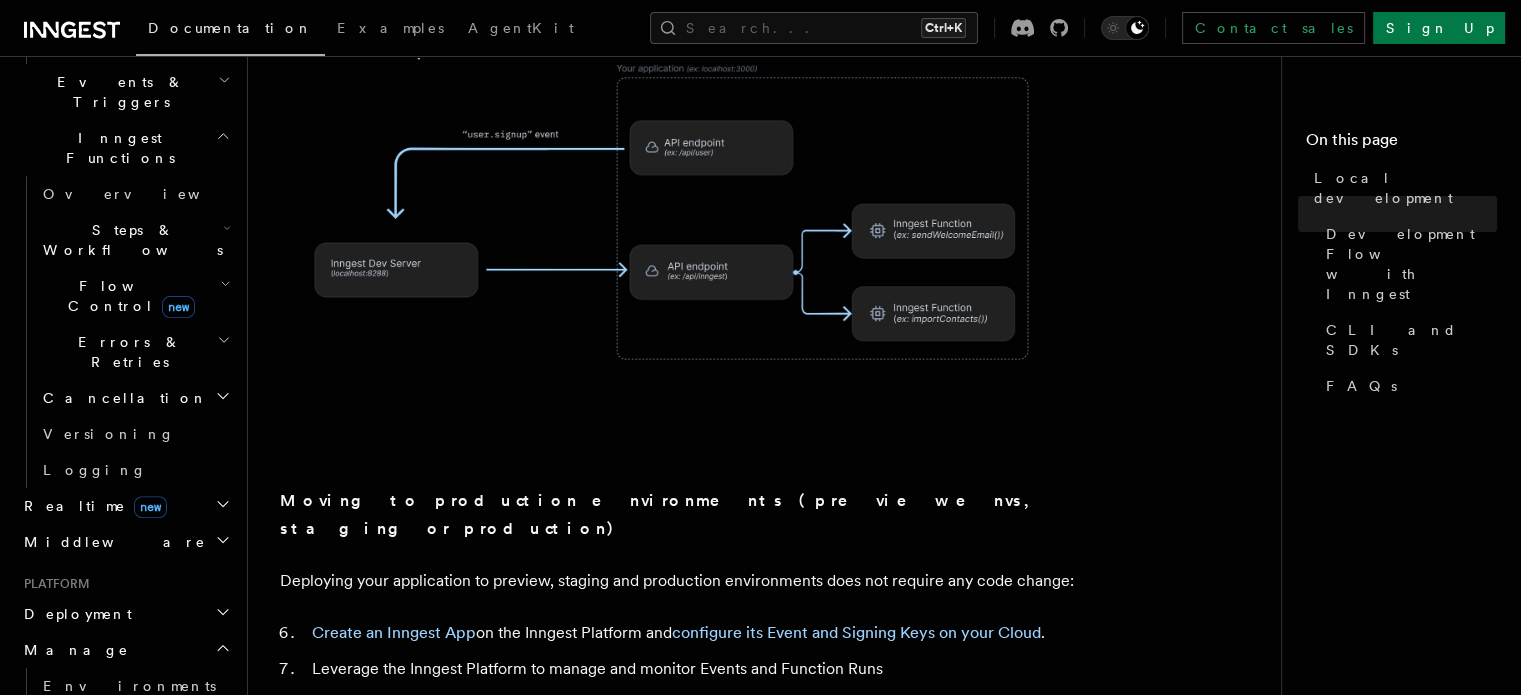 click on "Apps" at bounding box center [135, 722] 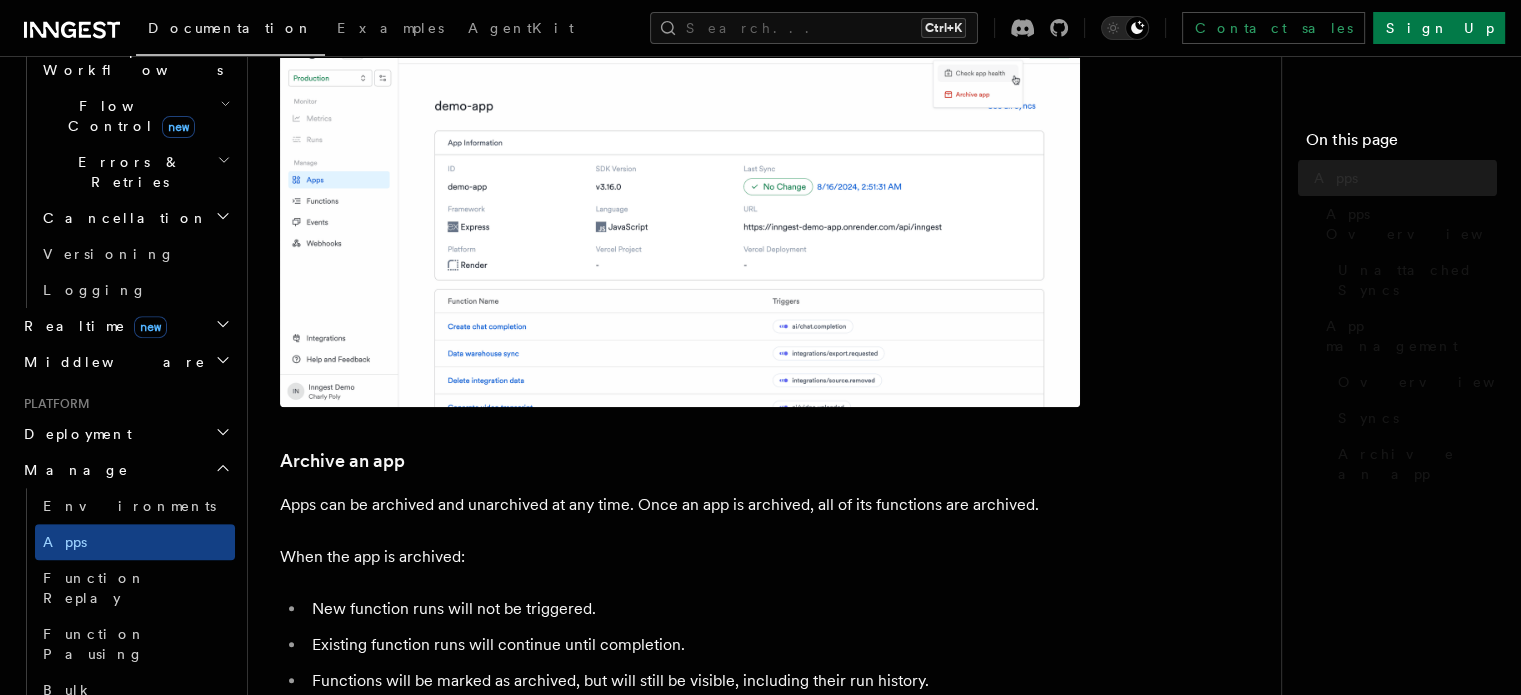 scroll, scrollTop: 0, scrollLeft: 0, axis: both 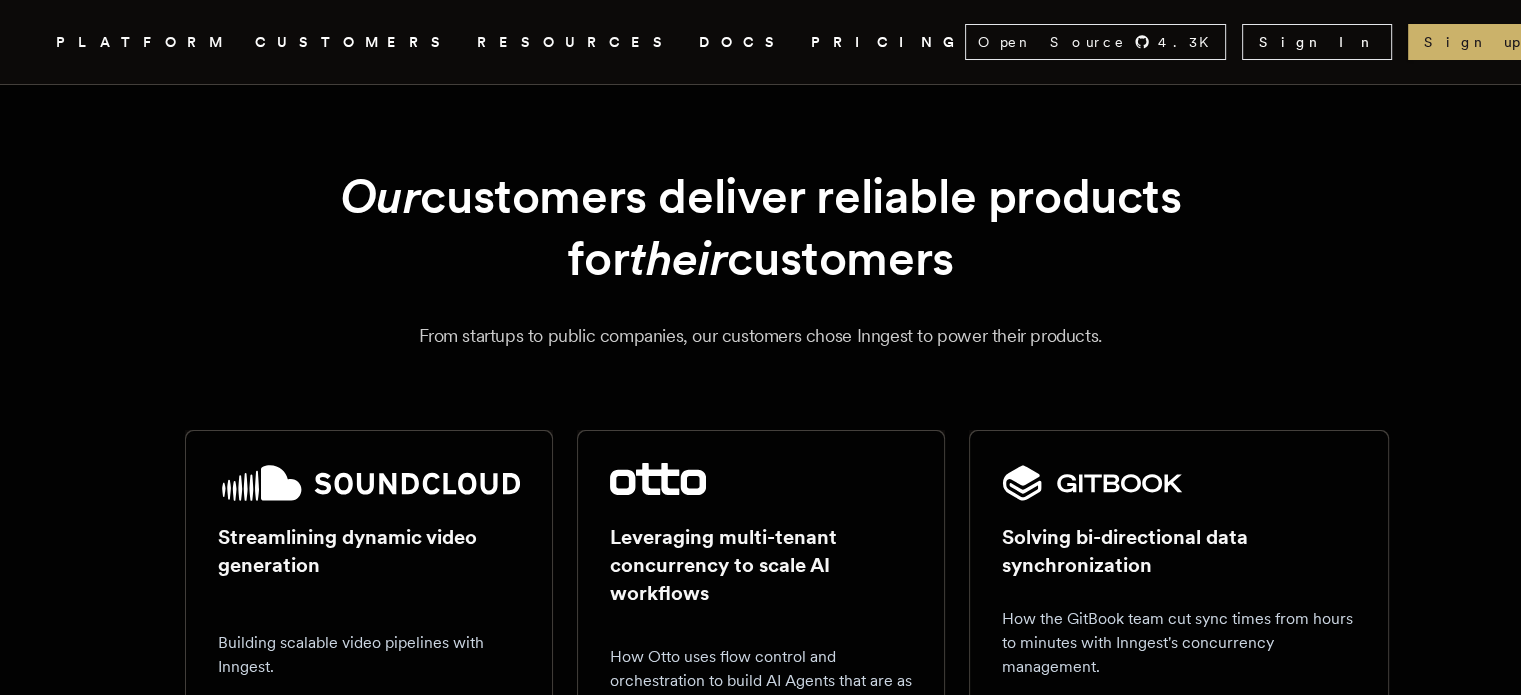 click on "DOCS" at bounding box center [743, 42] 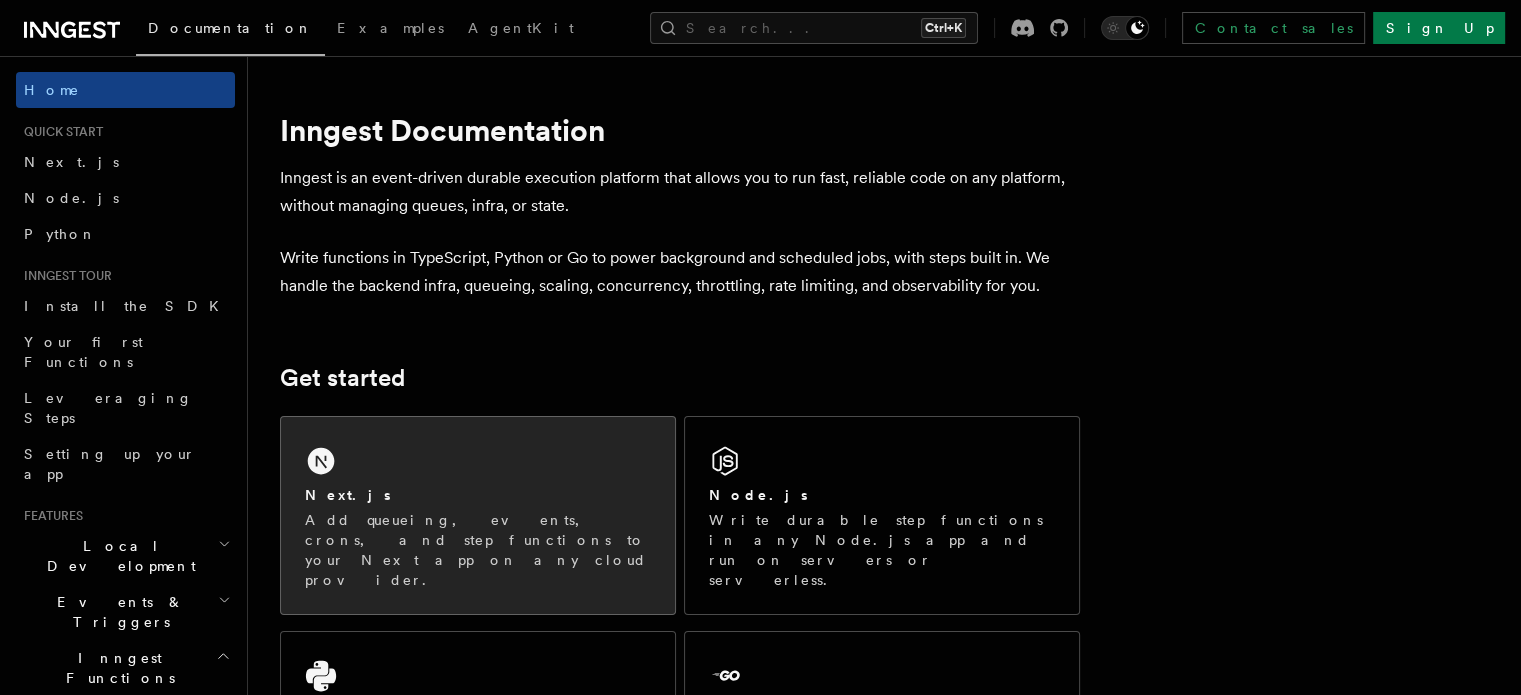 click on "Next.js Add queueing, events, crons, and step functions to your Next app on any cloud provider." at bounding box center [478, 515] 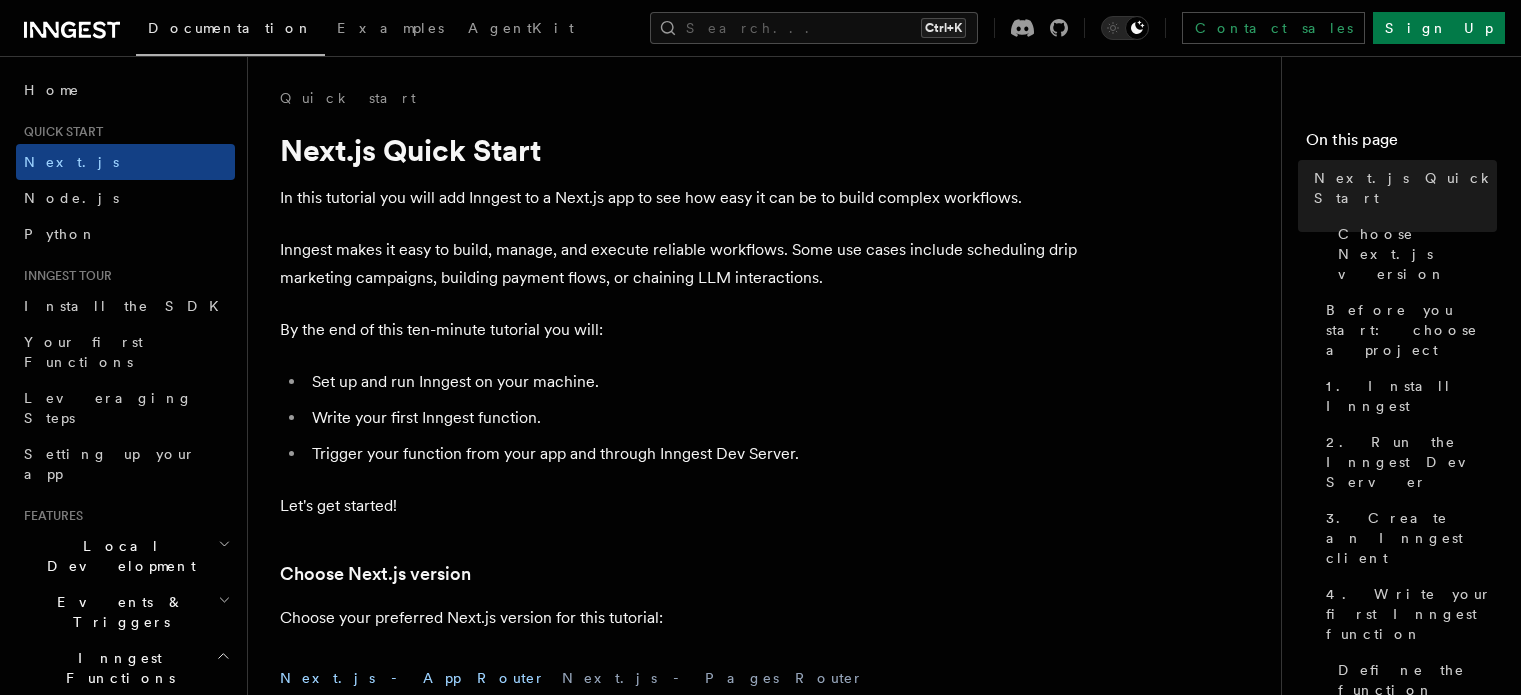 scroll, scrollTop: 0, scrollLeft: 0, axis: both 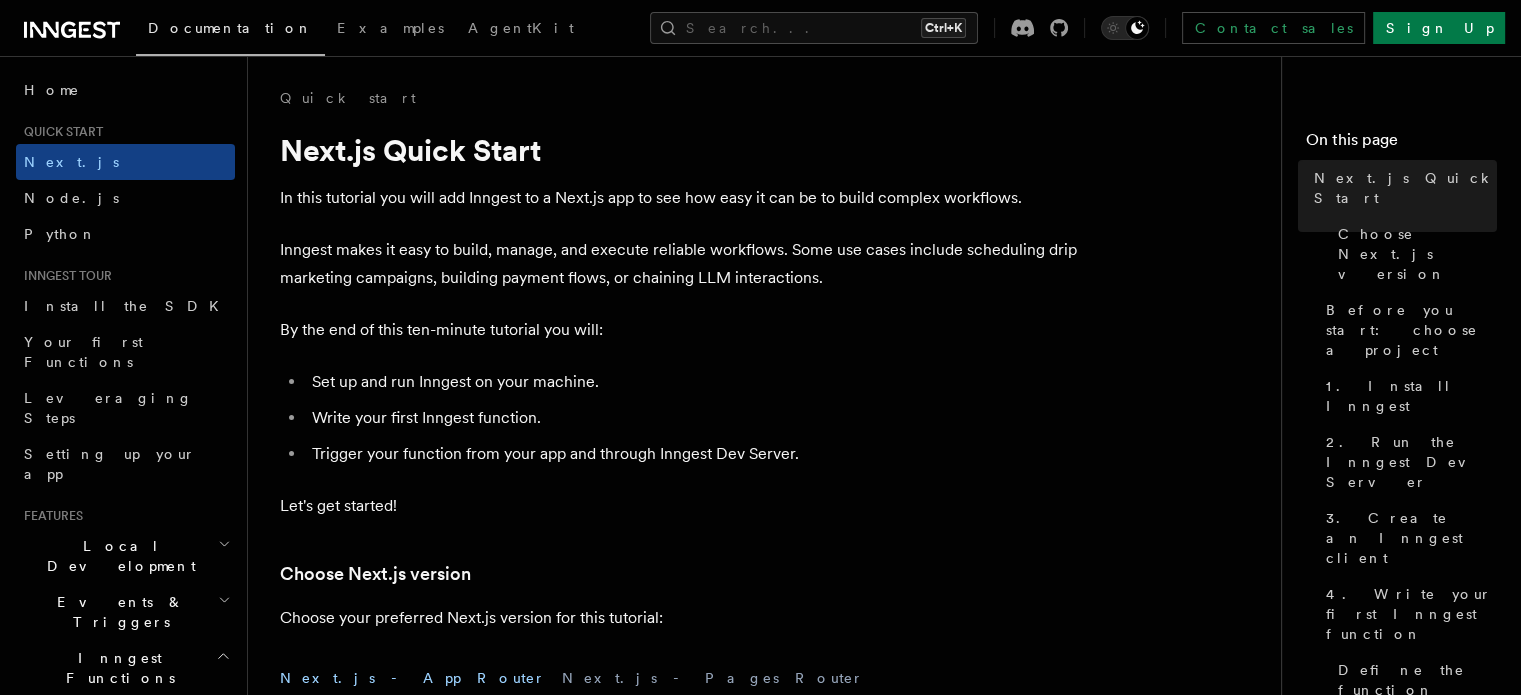 click on "6. Trigger from code" at bounding box center [1411, 928] 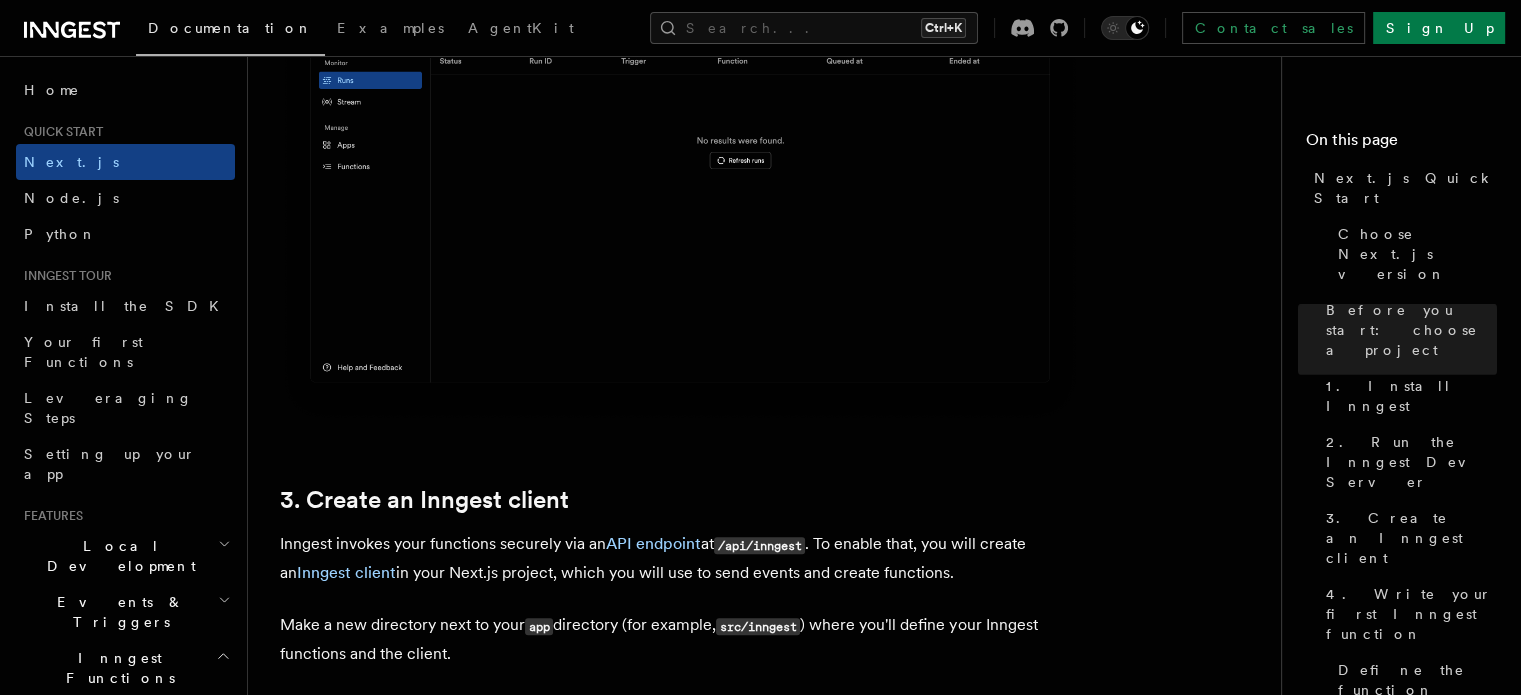 scroll, scrollTop: 1184, scrollLeft: 0, axis: vertical 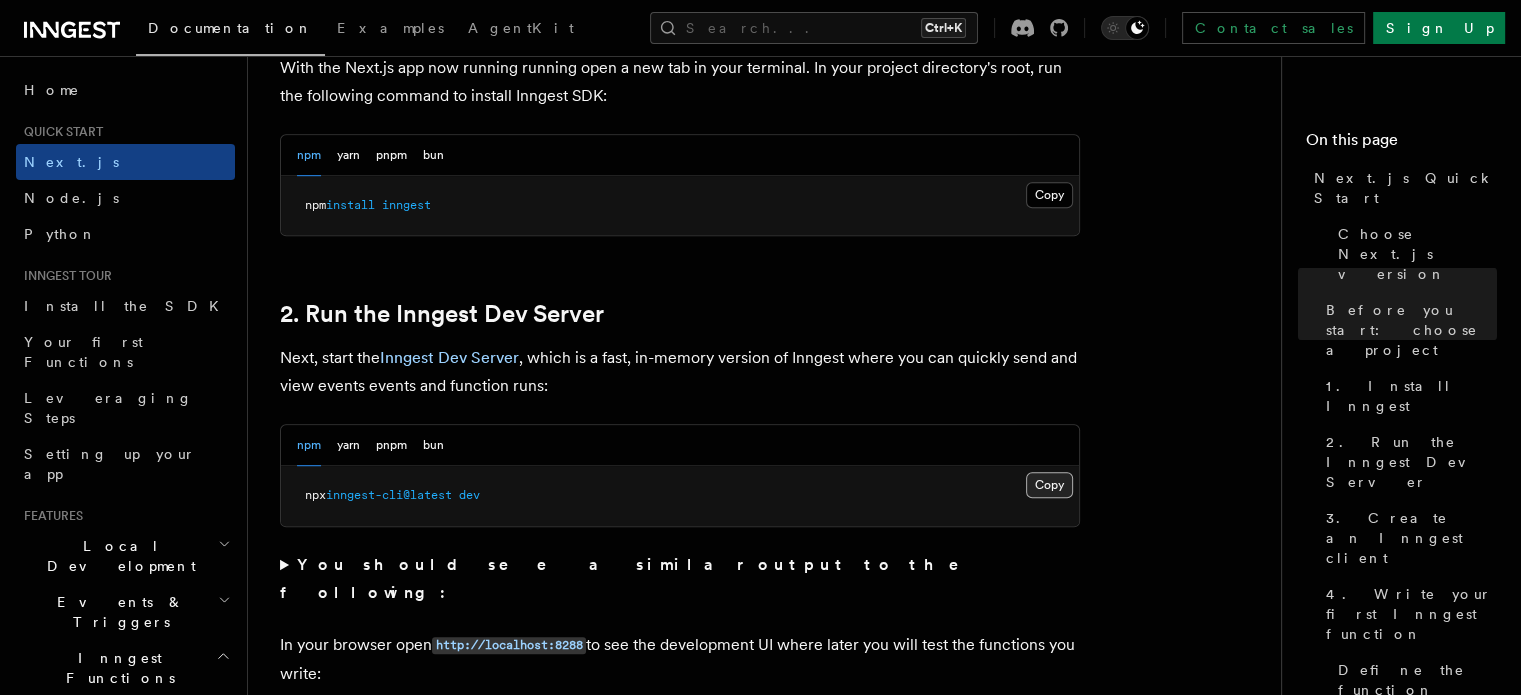 click on "Copy Copied" at bounding box center [1049, 485] 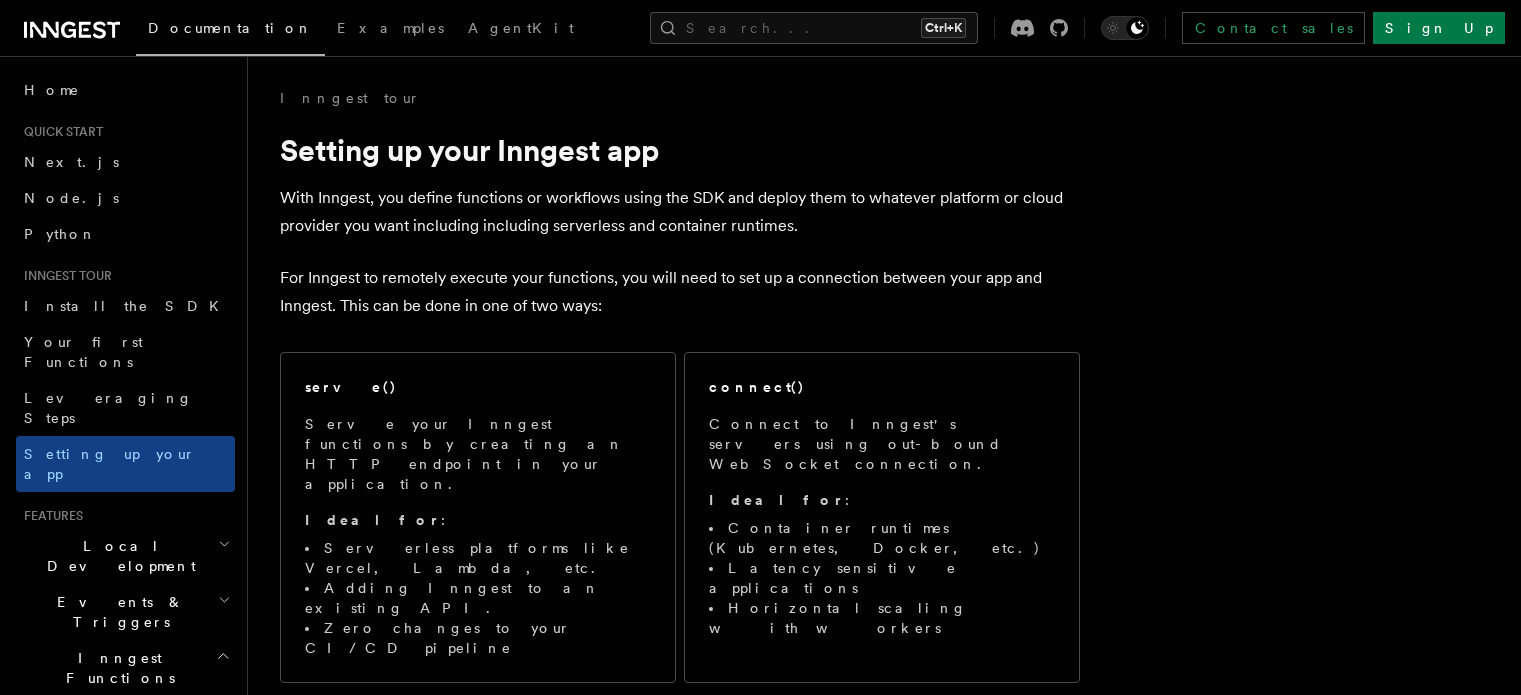 scroll, scrollTop: 0, scrollLeft: 0, axis: both 